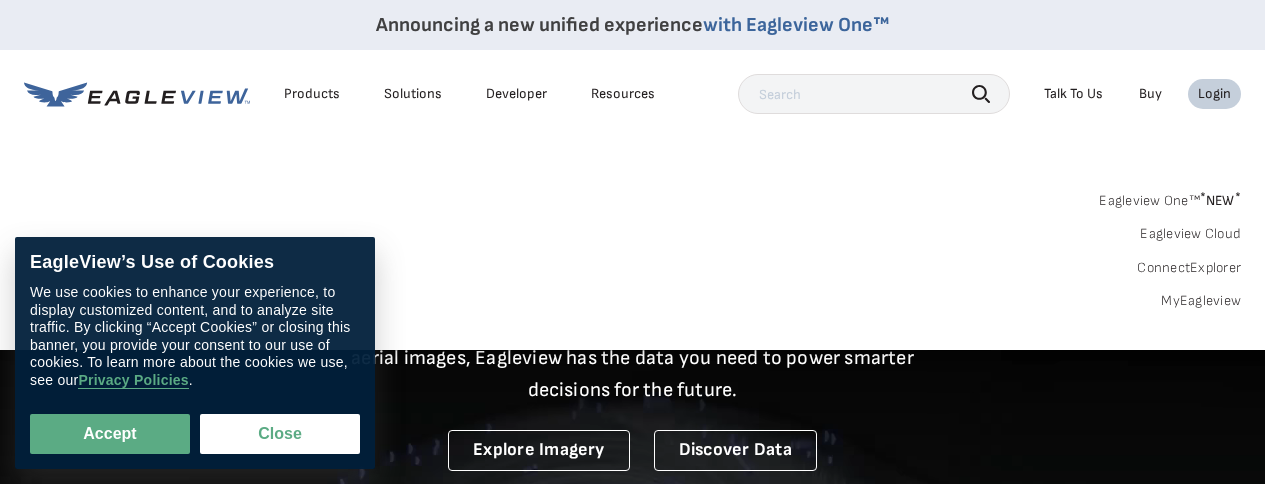 scroll, scrollTop: 0, scrollLeft: 0, axis: both 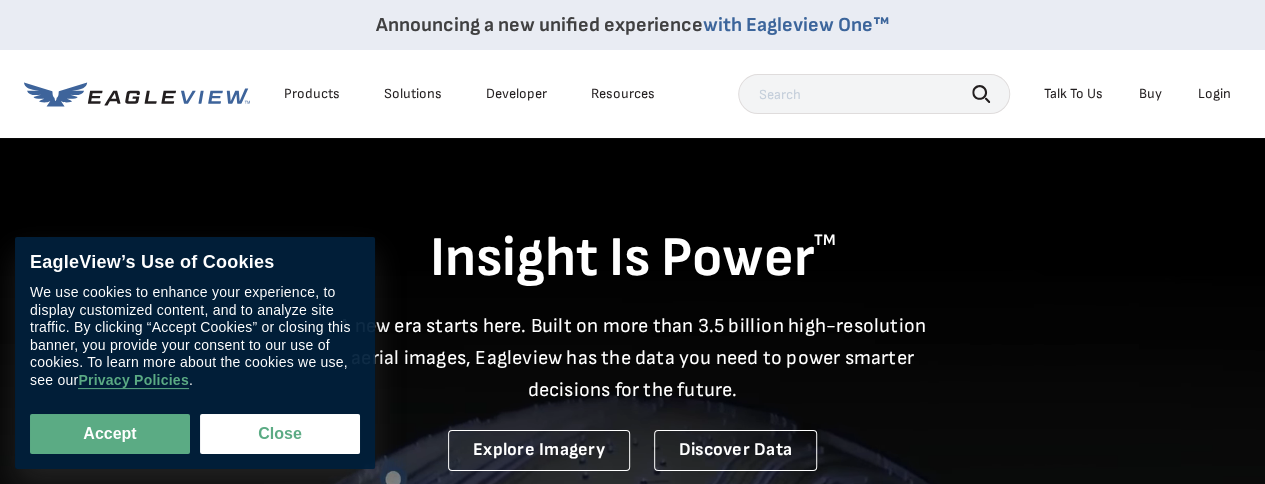 click on "Login" at bounding box center (1214, 94) 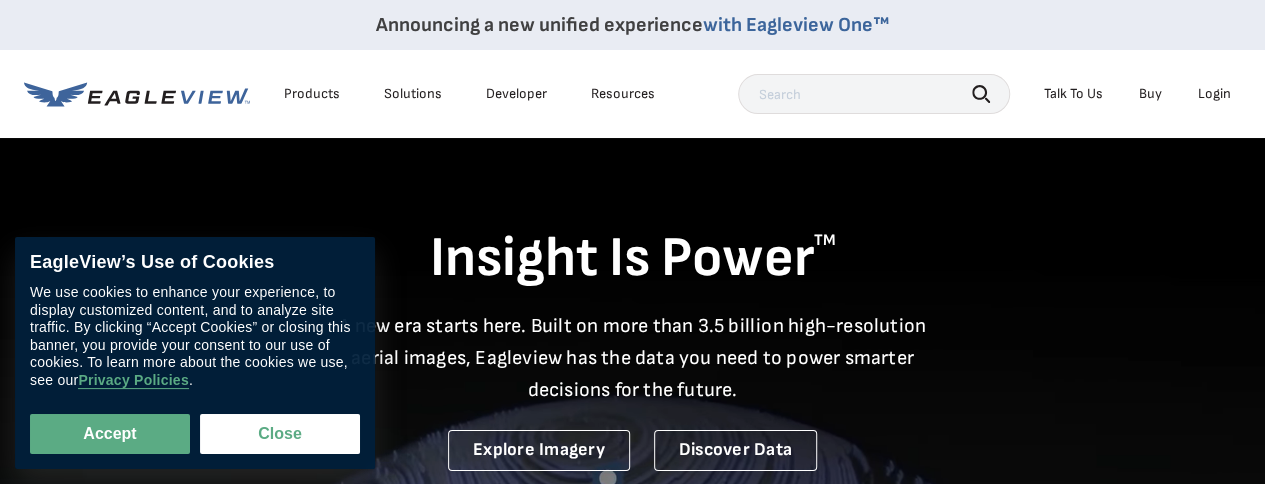 click on "Login" at bounding box center [1214, 94] 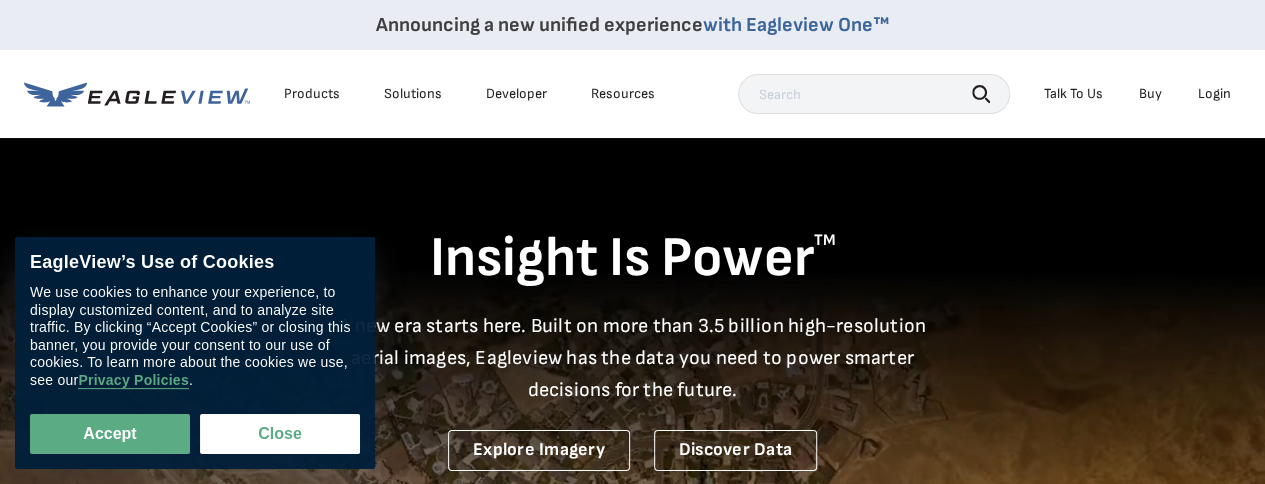 click on "EagleBot Online" at bounding box center [1032, 305] 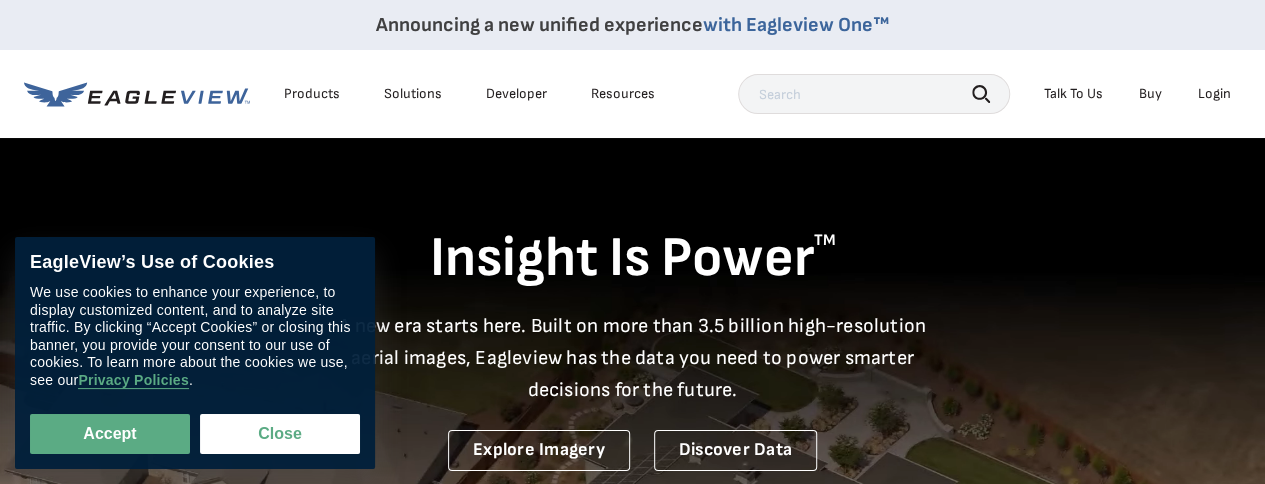 click on "Login" at bounding box center (1214, 94) 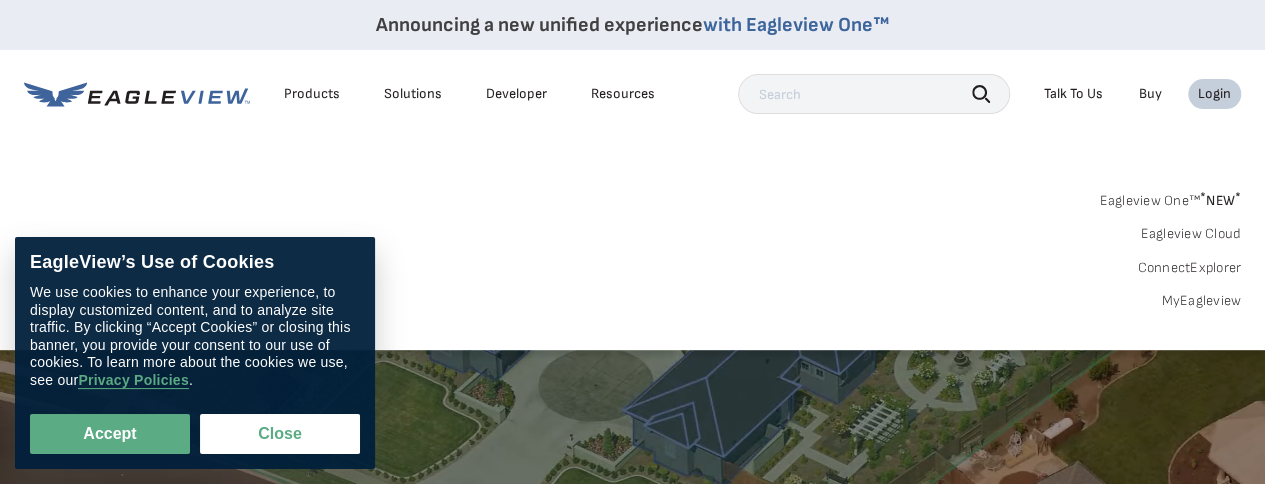 scroll, scrollTop: 280, scrollLeft: 0, axis: vertical 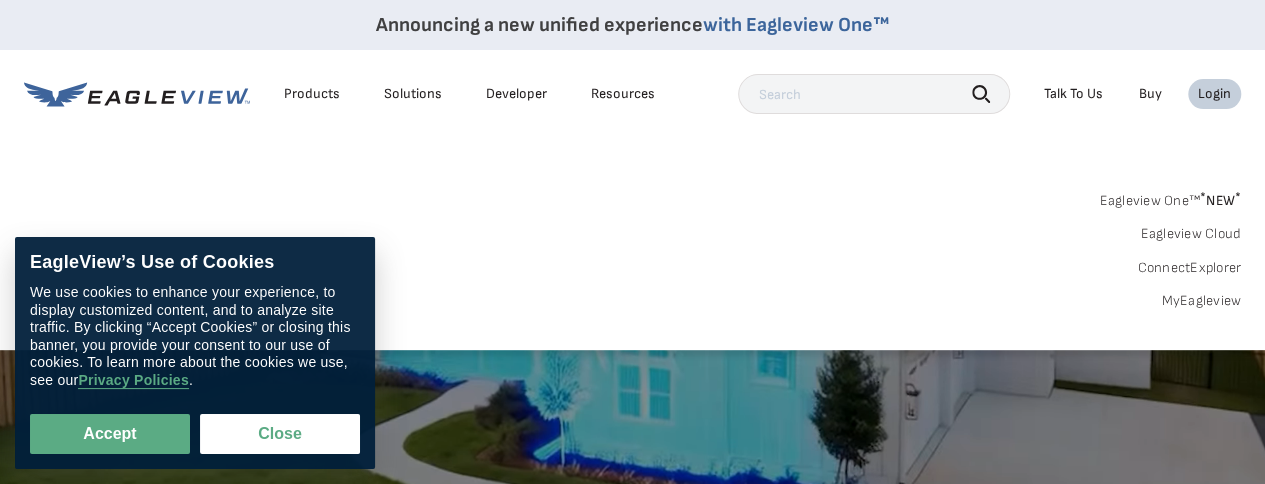 click on "MyEagleview" at bounding box center (1201, 301) 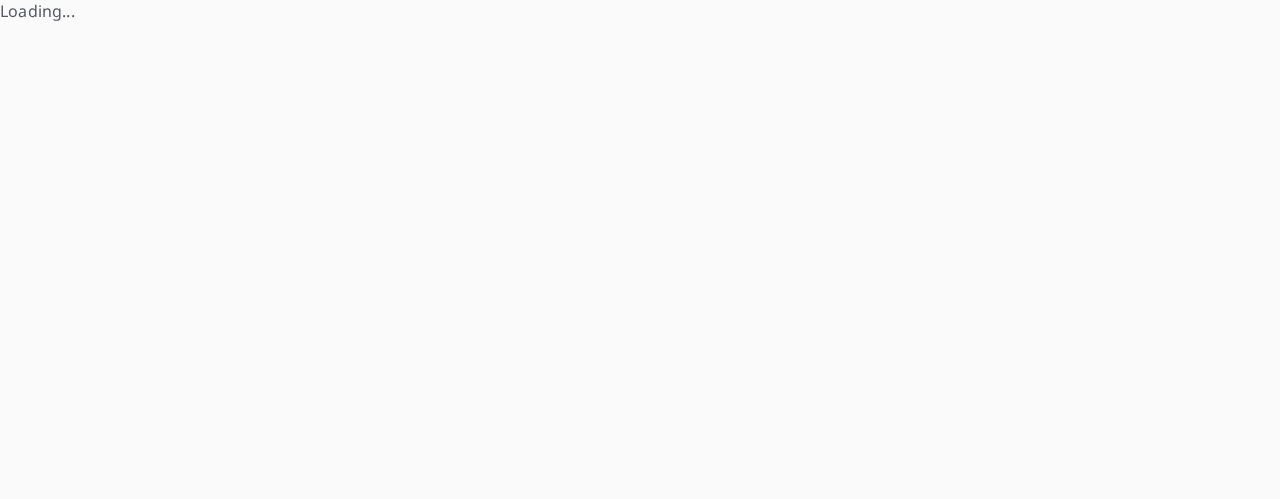scroll, scrollTop: 0, scrollLeft: 0, axis: both 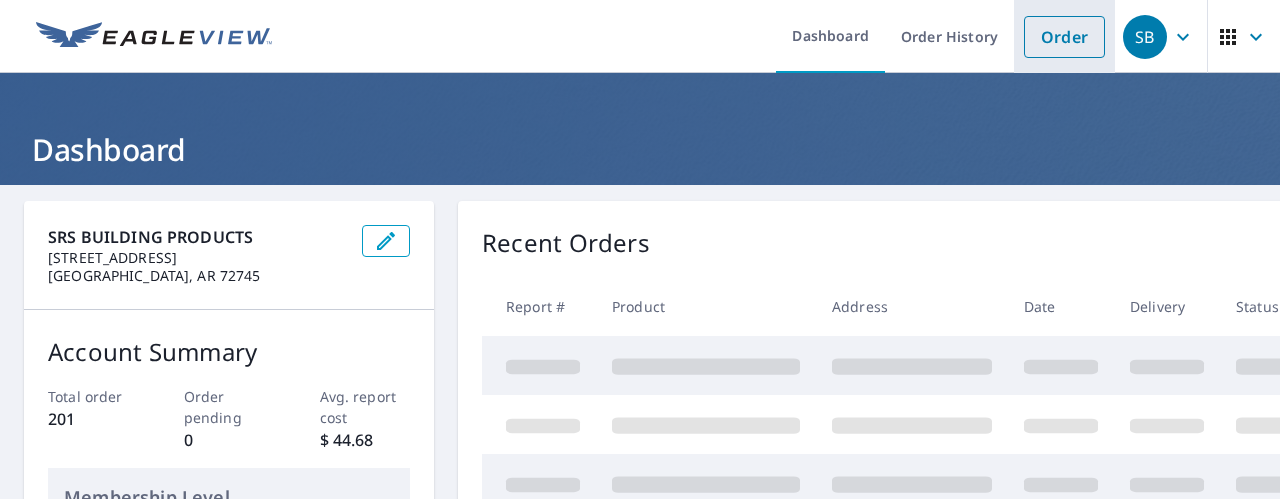 click on "Order" at bounding box center [1064, 37] 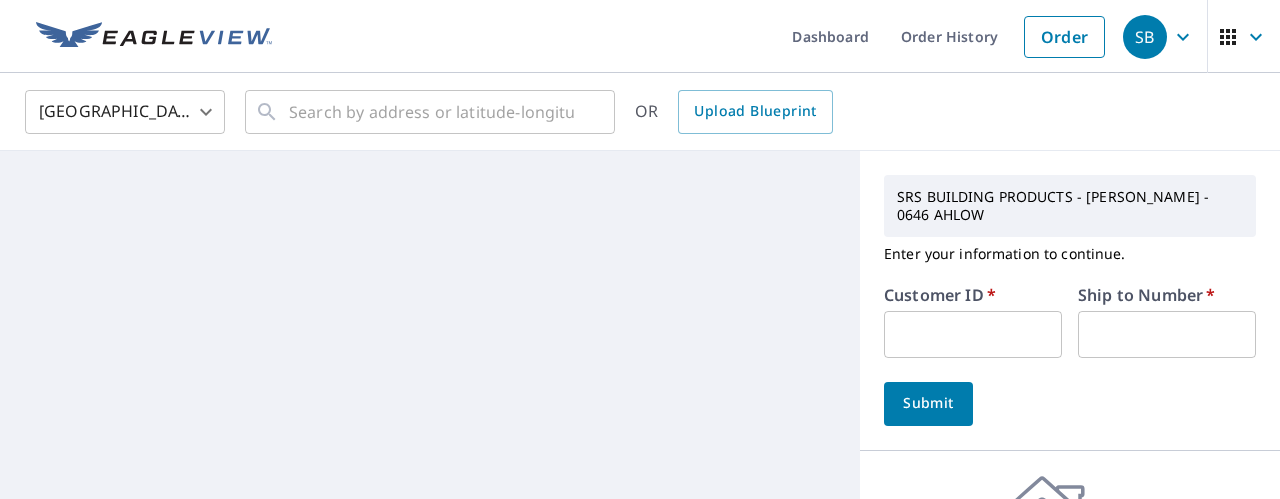 click at bounding box center (973, 334) 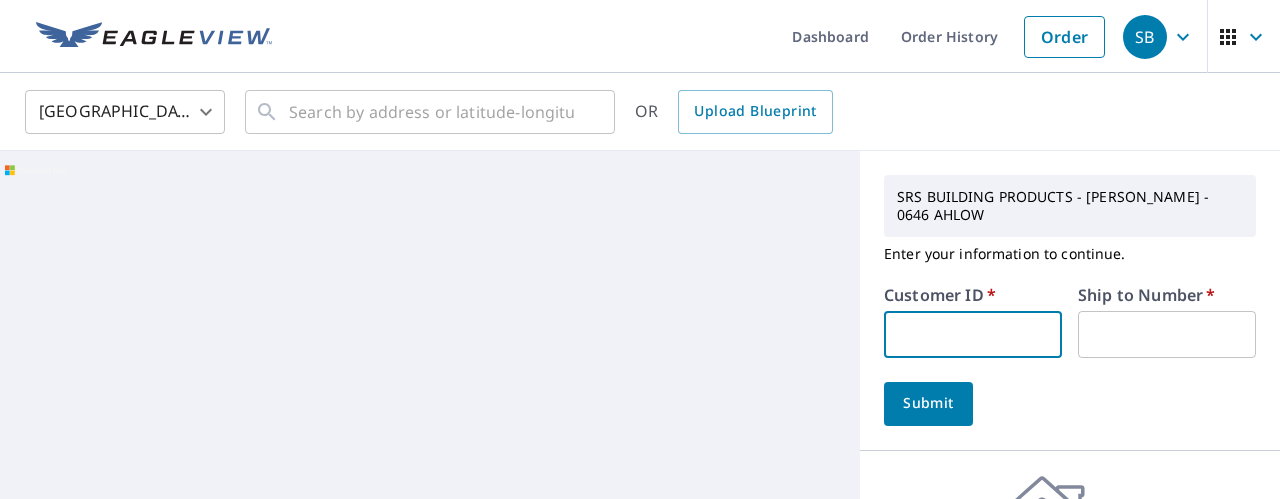 type on "OBI100" 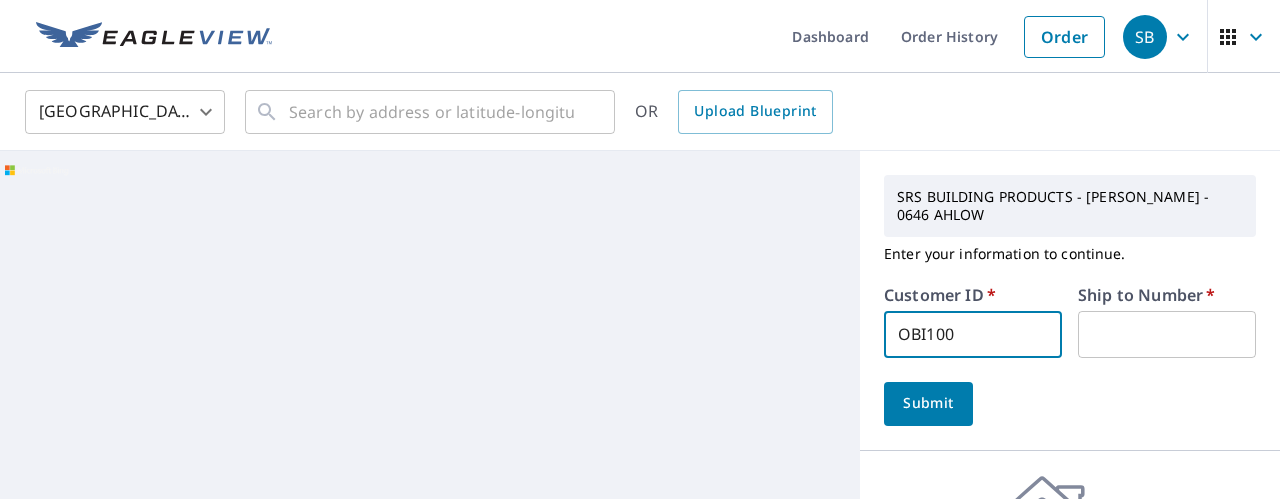click at bounding box center (1167, 334) 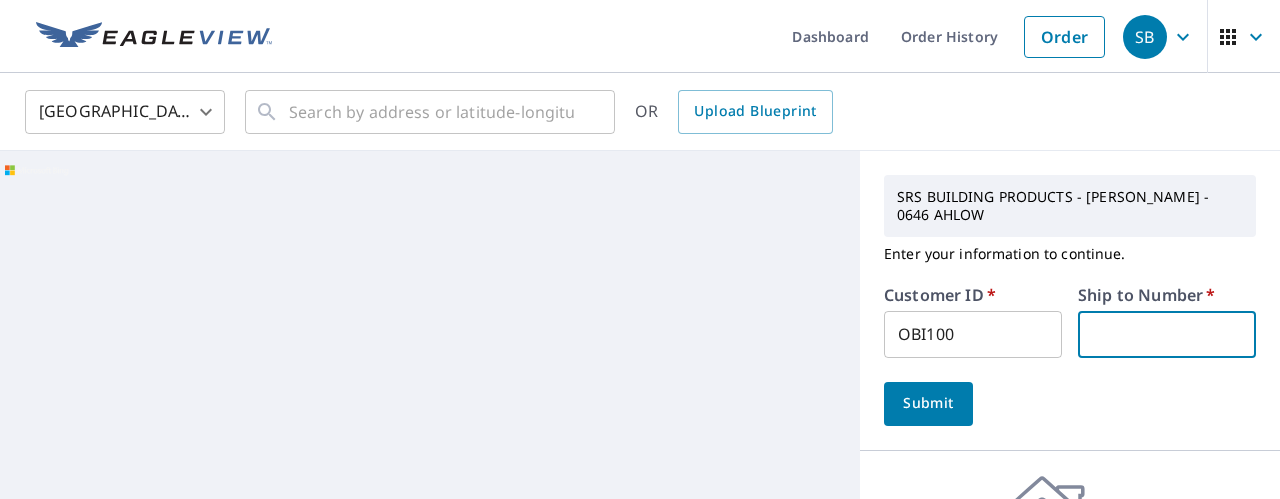 type on "1" 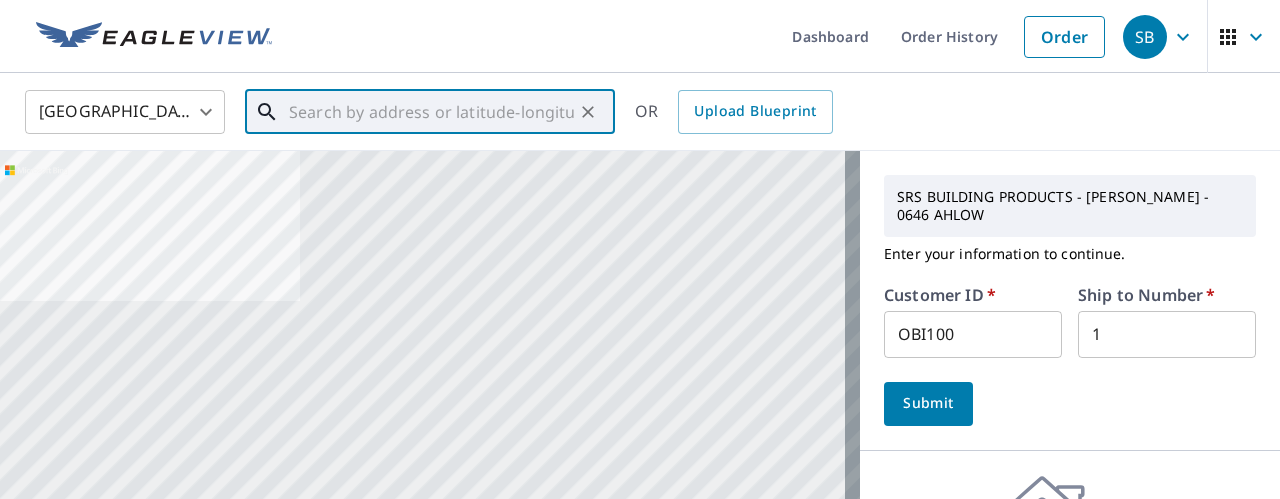 click at bounding box center [431, 112] 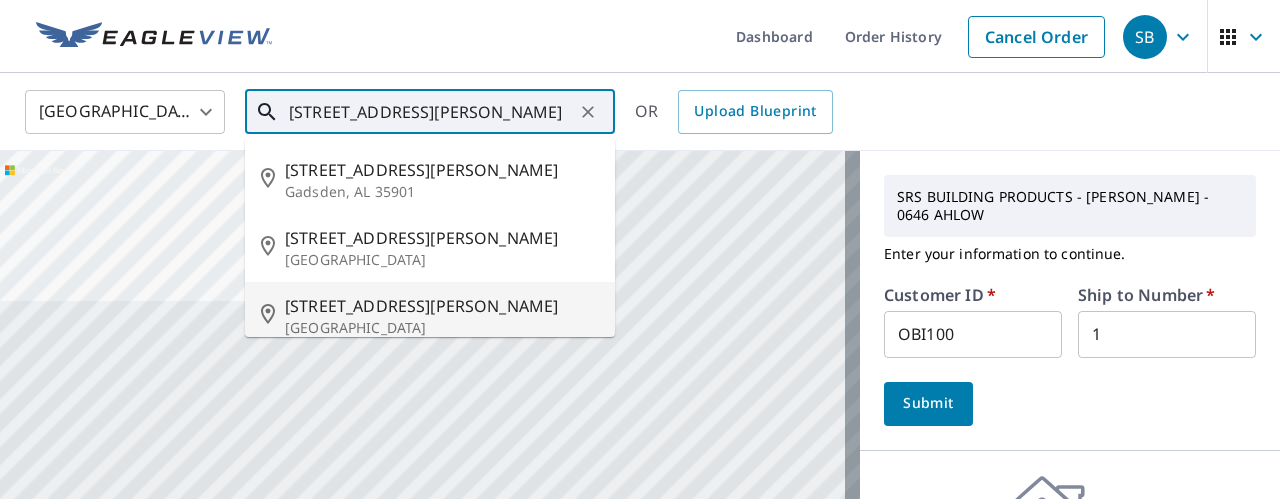 click on "2601 Johnson Rd" at bounding box center (442, 306) 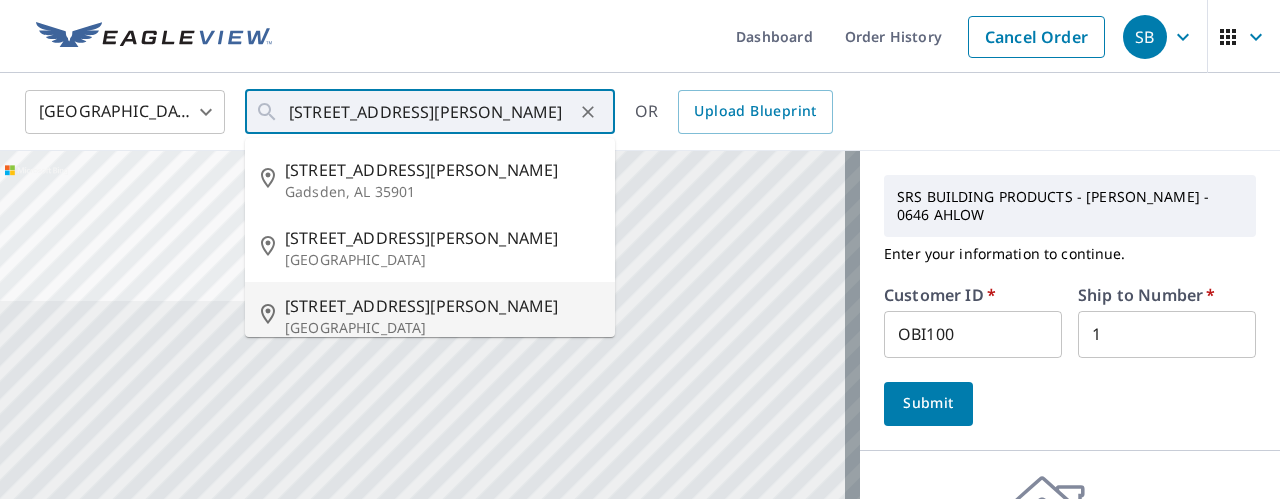 type on "2601 Johnson Rd Springdale, AR 72762" 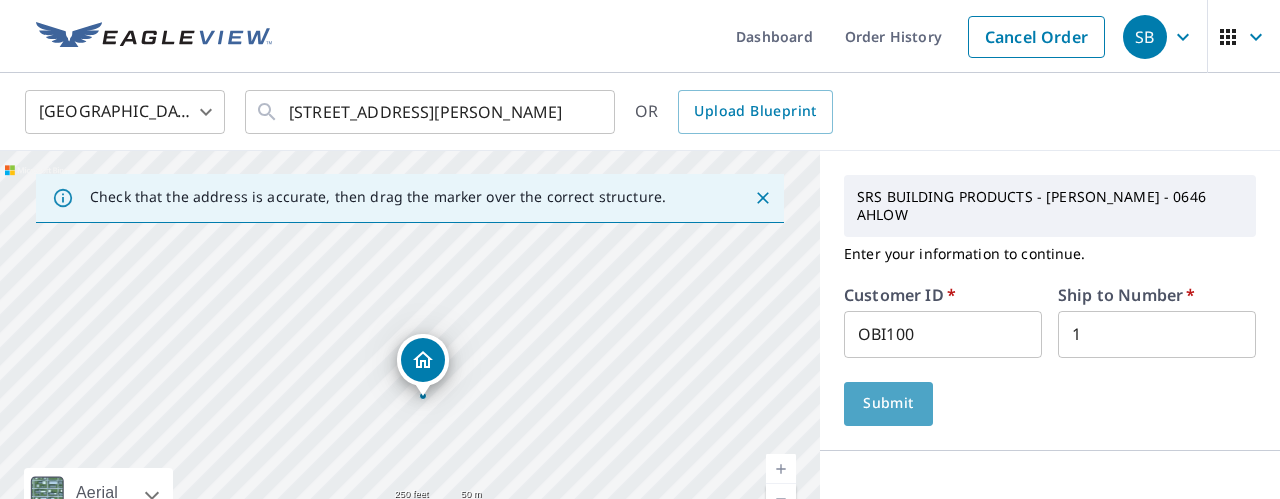 click on "Submit" at bounding box center (888, 403) 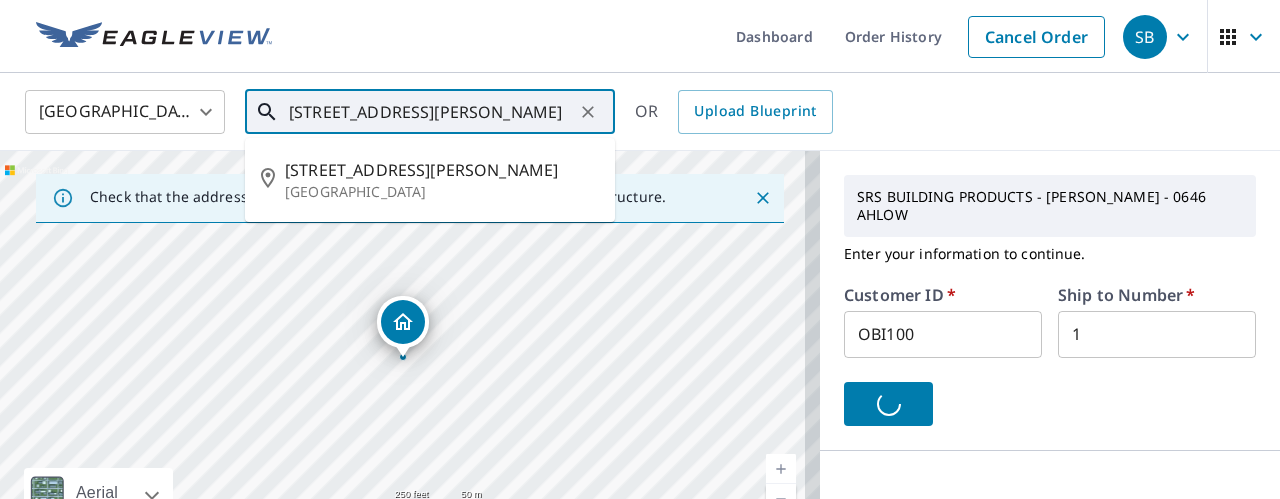 drag, startPoint x: 418, startPoint y: 109, endPoint x: 275, endPoint y: 87, distance: 144.6824 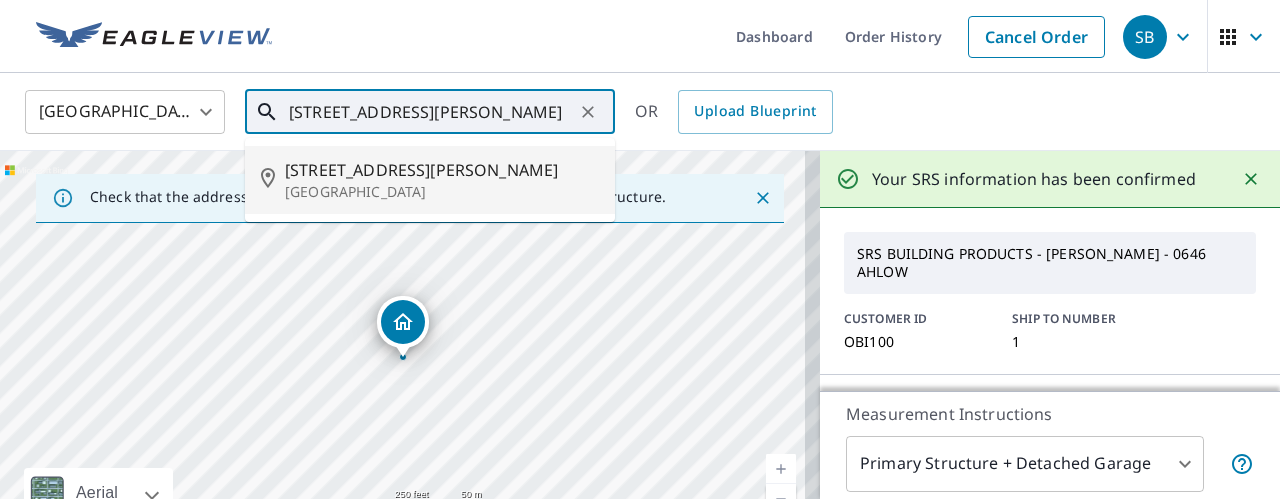 scroll, scrollTop: 122, scrollLeft: 0, axis: vertical 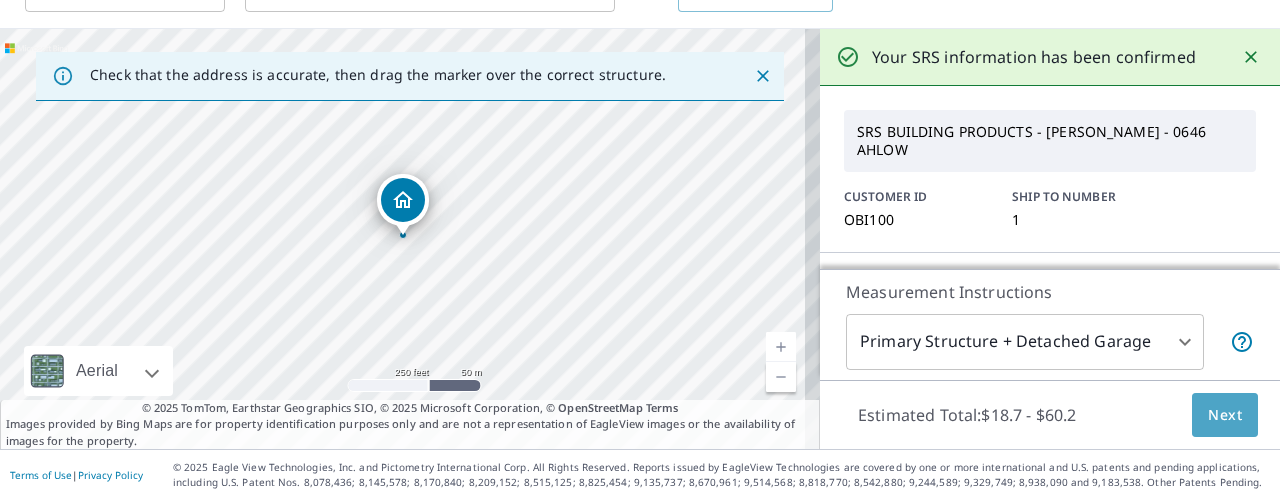 click on "Next" at bounding box center (1225, 415) 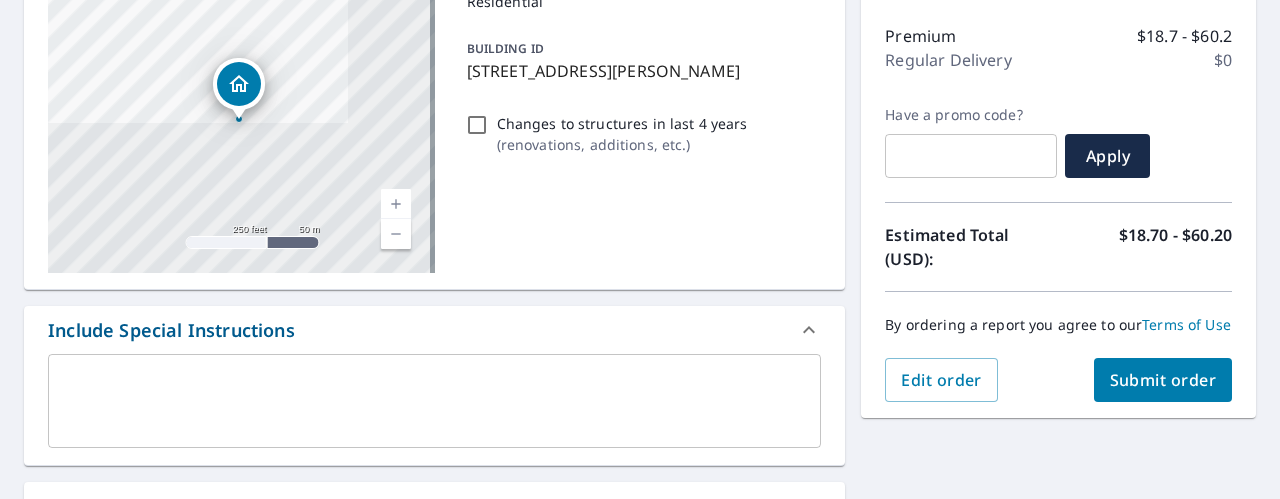scroll, scrollTop: 250, scrollLeft: 0, axis: vertical 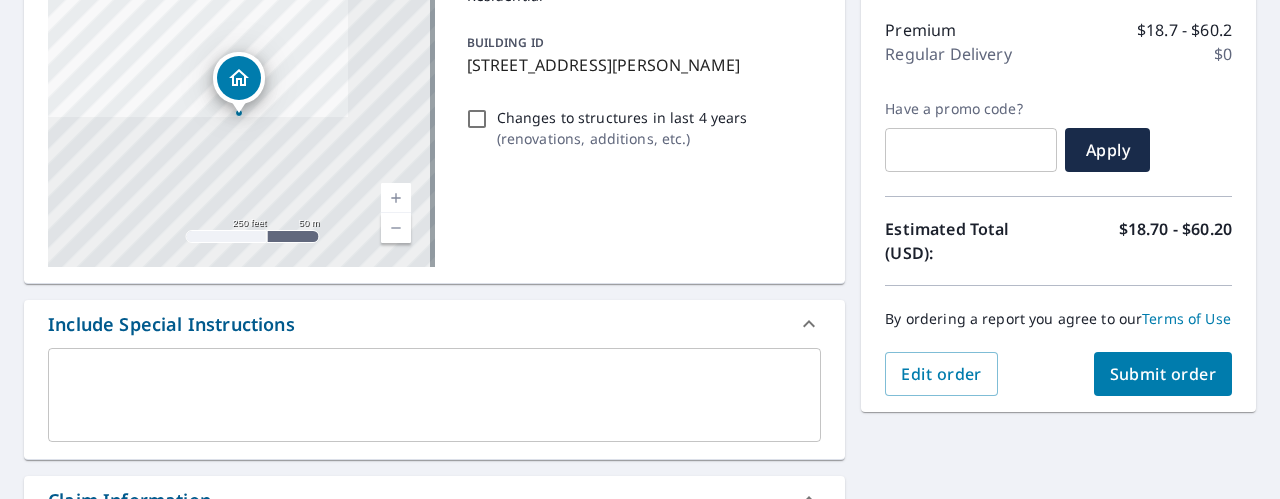 click on "Submit order" at bounding box center [1163, 374] 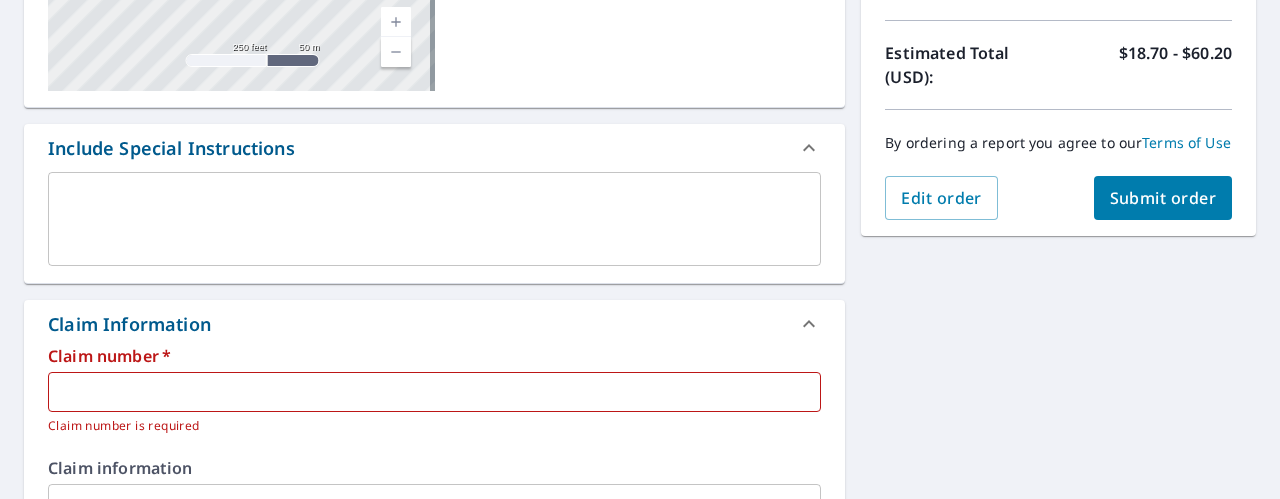 scroll, scrollTop: 546, scrollLeft: 0, axis: vertical 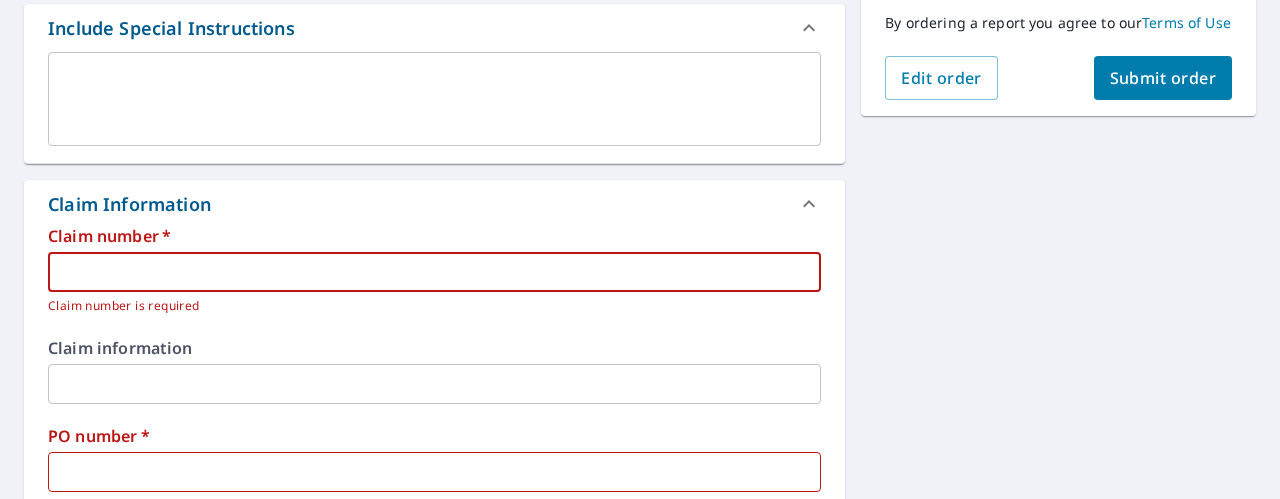 paste on "2601 Johnson Rd" 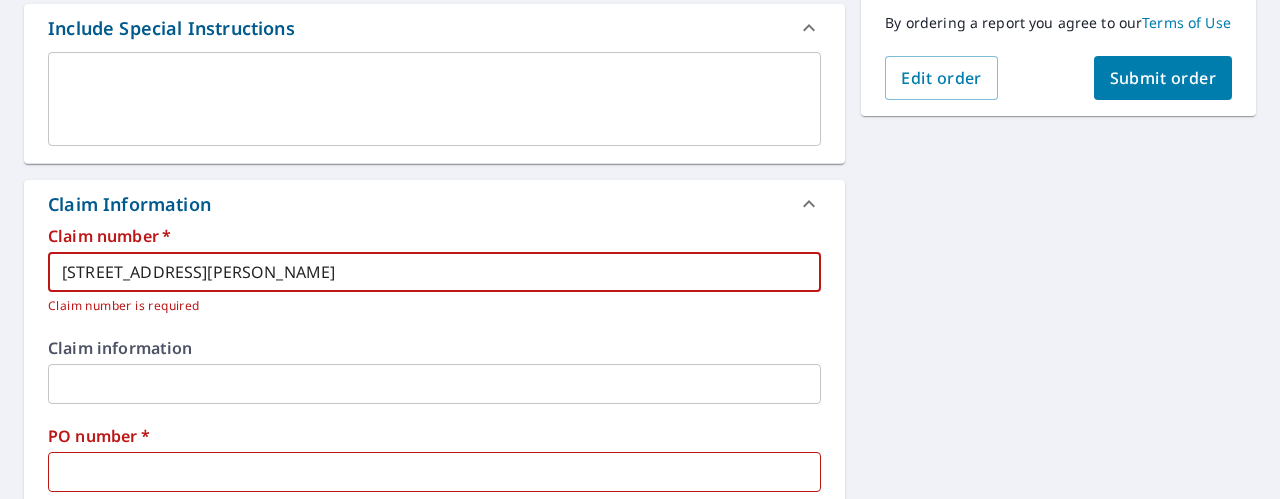 type on "2601 Johnson Rd" 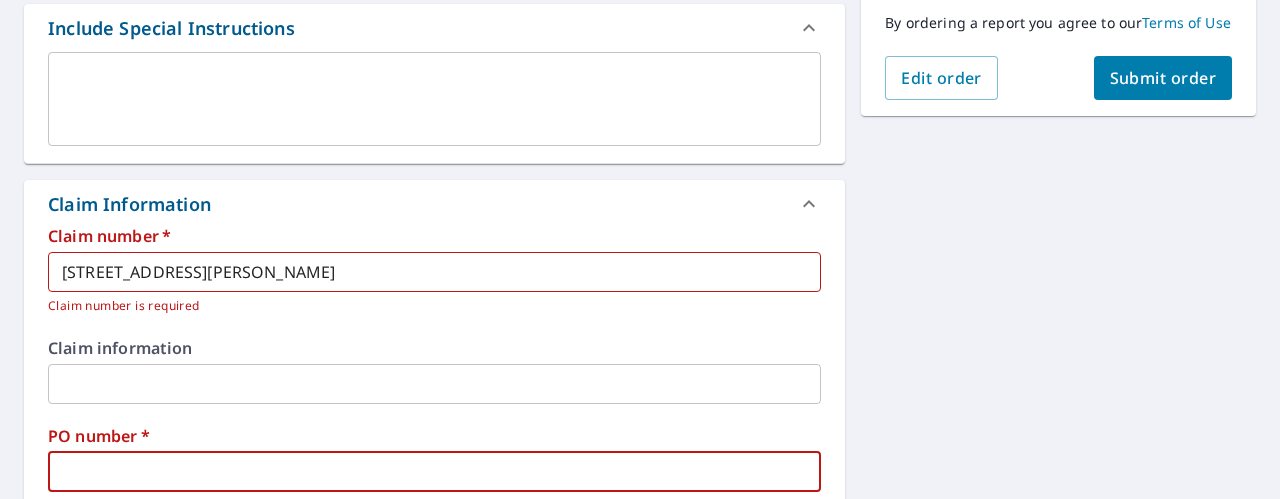 paste on "2601 Johnson Rd" 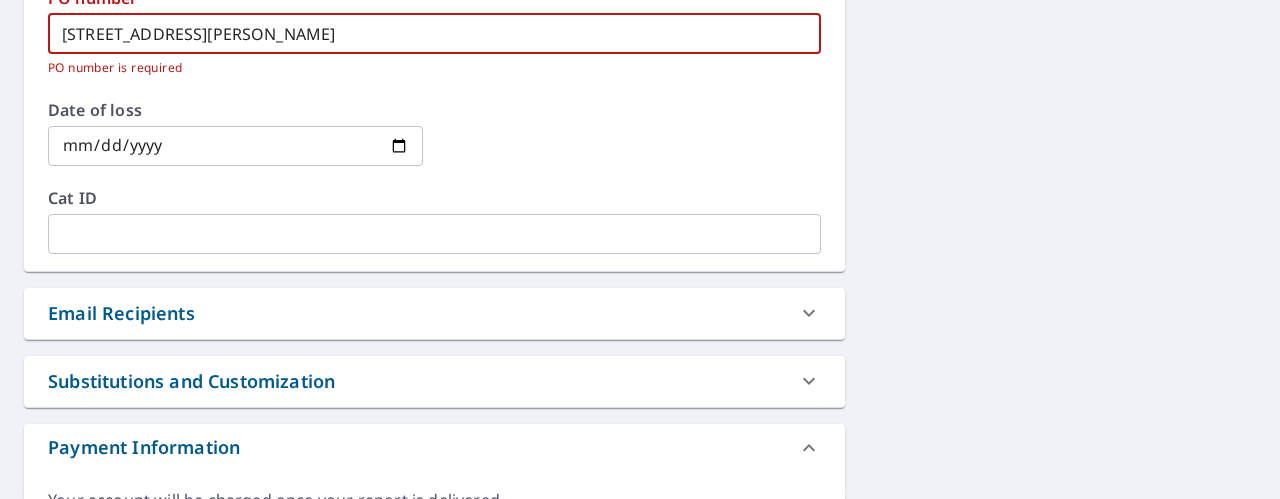 scroll, scrollTop: 984, scrollLeft: 0, axis: vertical 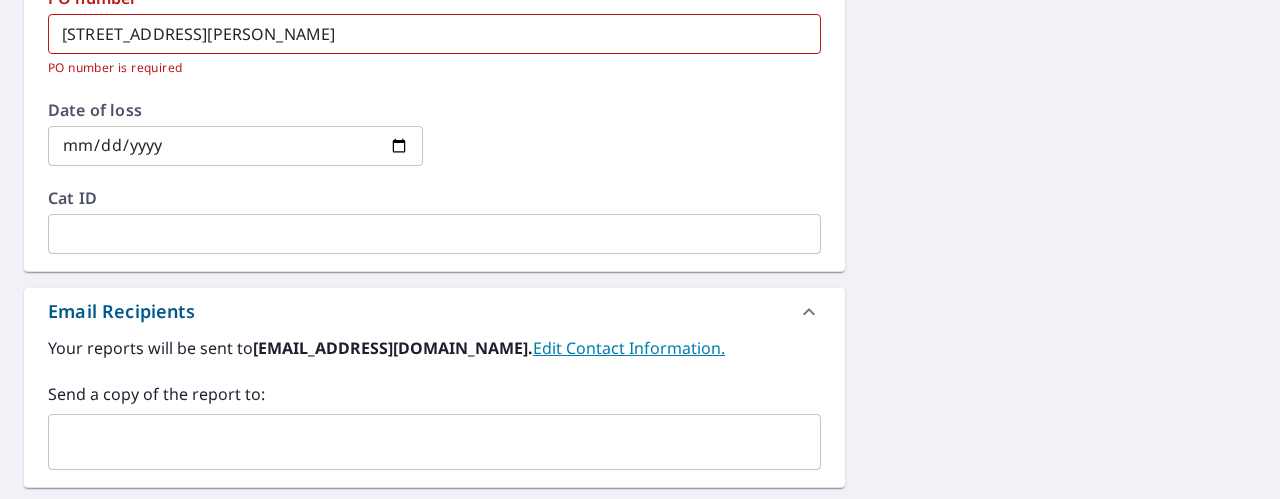 click at bounding box center [419, 442] 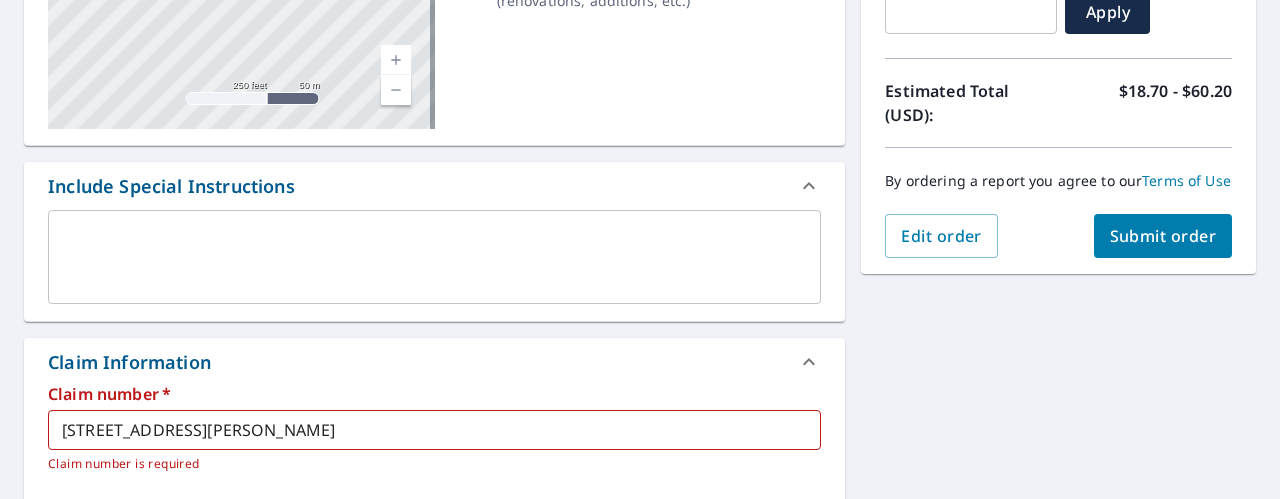 scroll, scrollTop: 348, scrollLeft: 0, axis: vertical 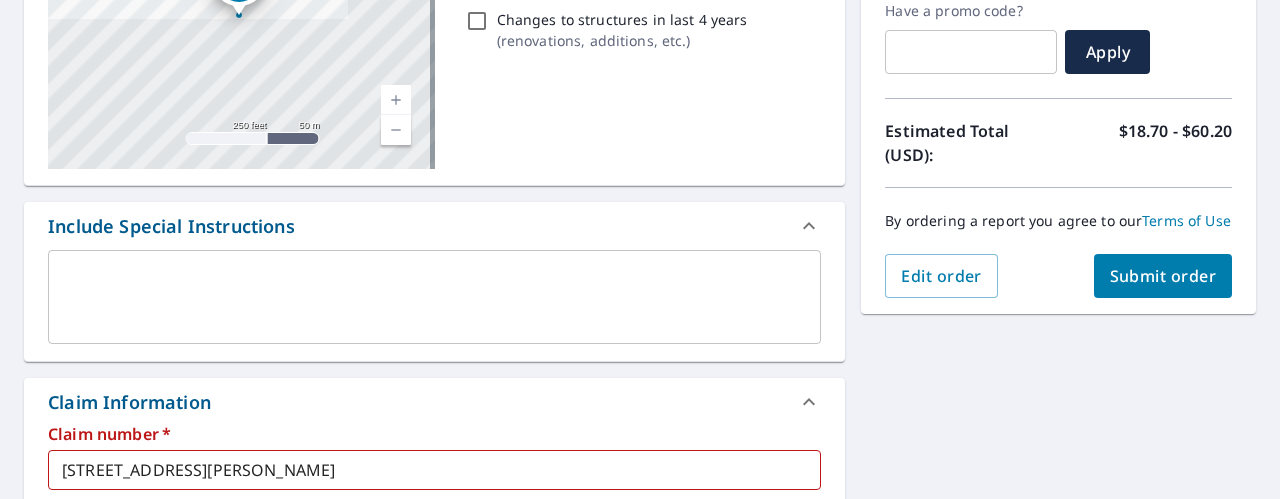 type on "elmerr@srsbuildingproducts.com" 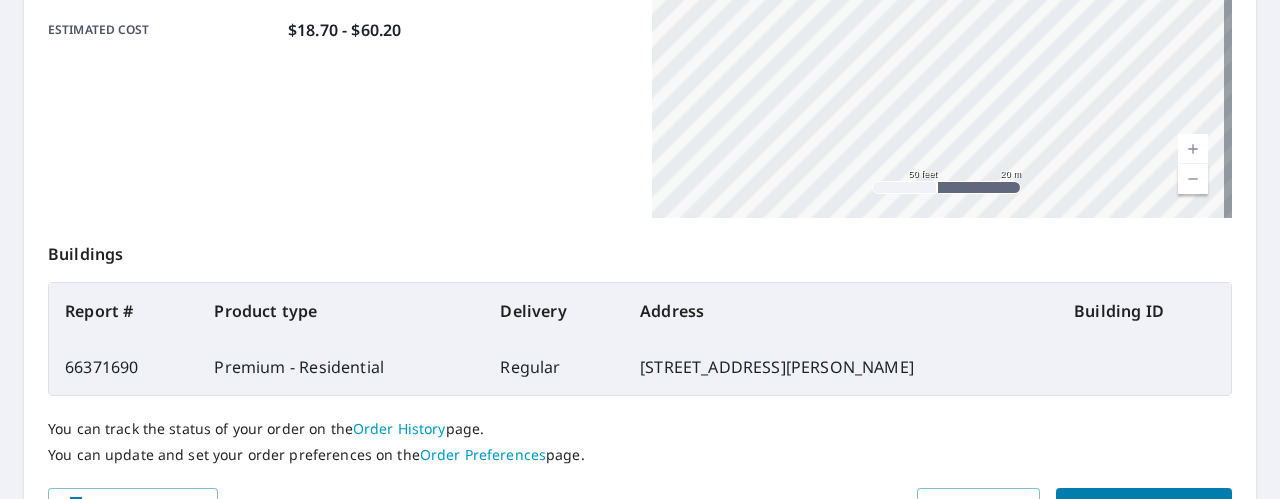 scroll, scrollTop: 676, scrollLeft: 0, axis: vertical 